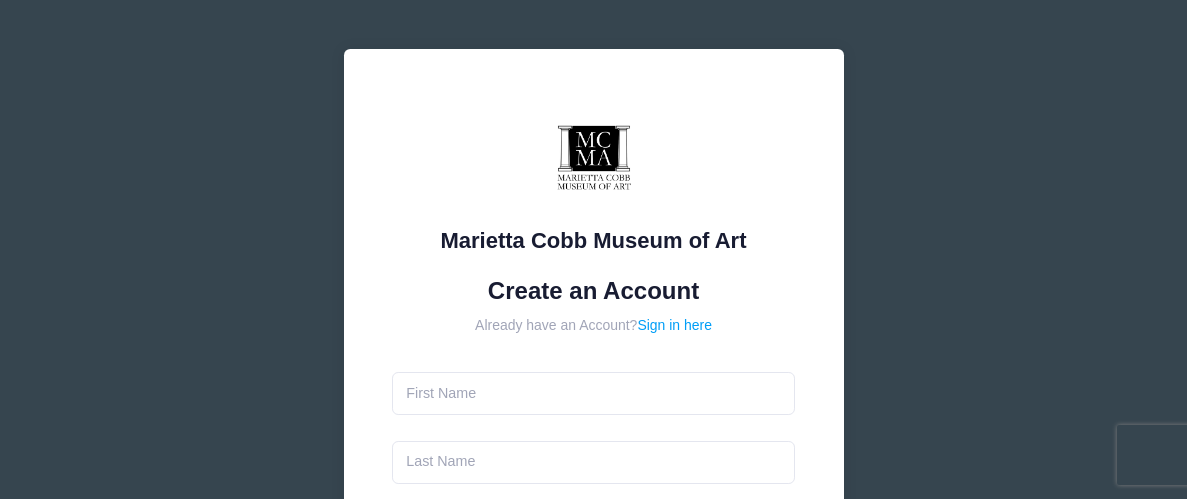 scroll, scrollTop: 0, scrollLeft: 0, axis: both 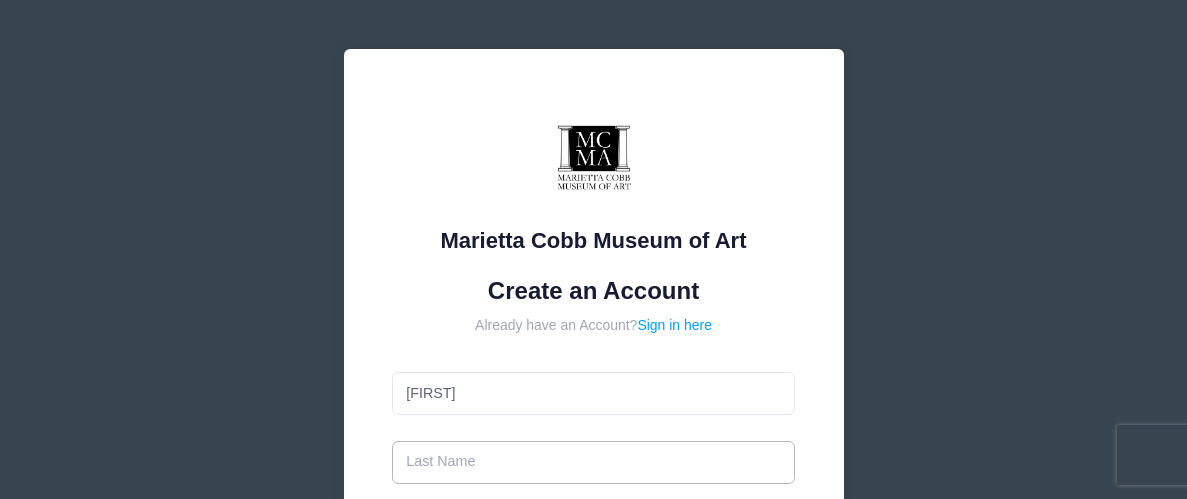 type on "[LAST]" 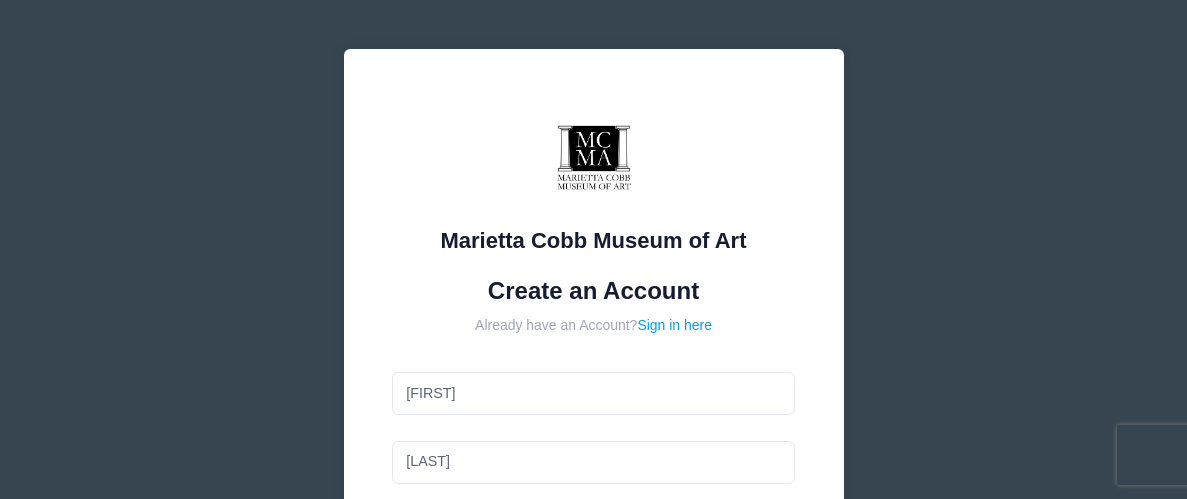 type on "[EMAIL]" 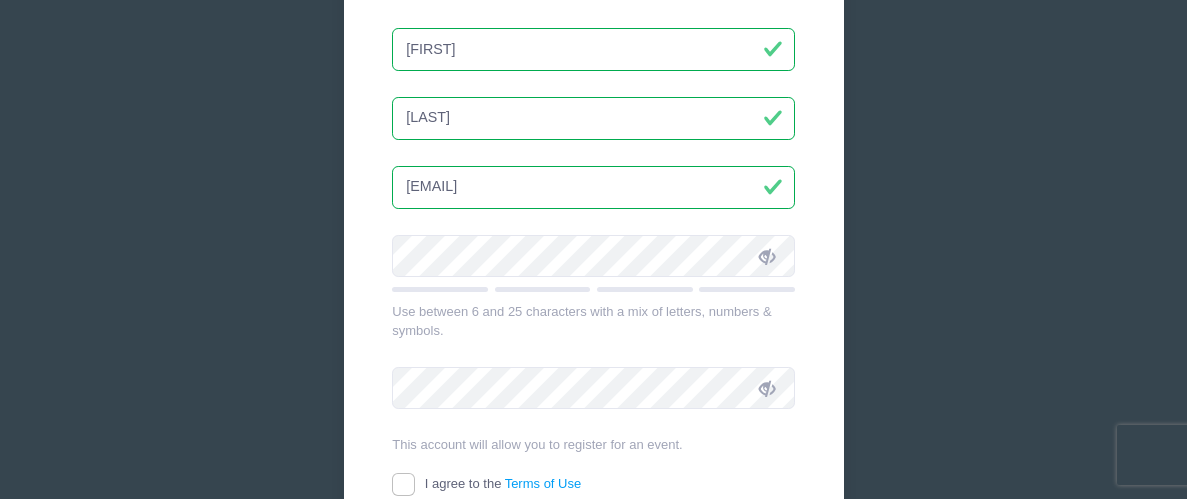 scroll, scrollTop: 361, scrollLeft: 0, axis: vertical 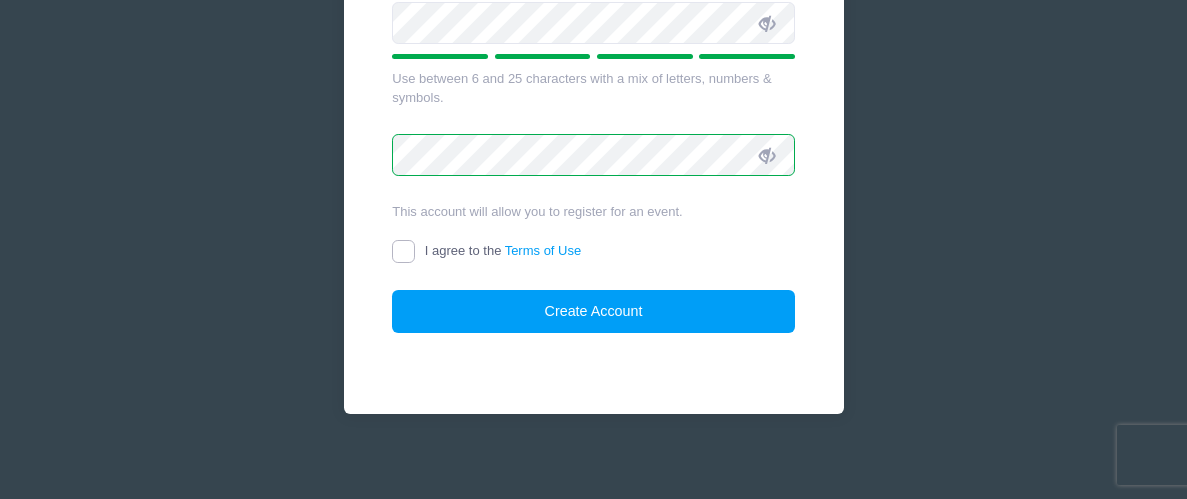 click on "I agree to the
Terms of Use" at bounding box center [403, 251] 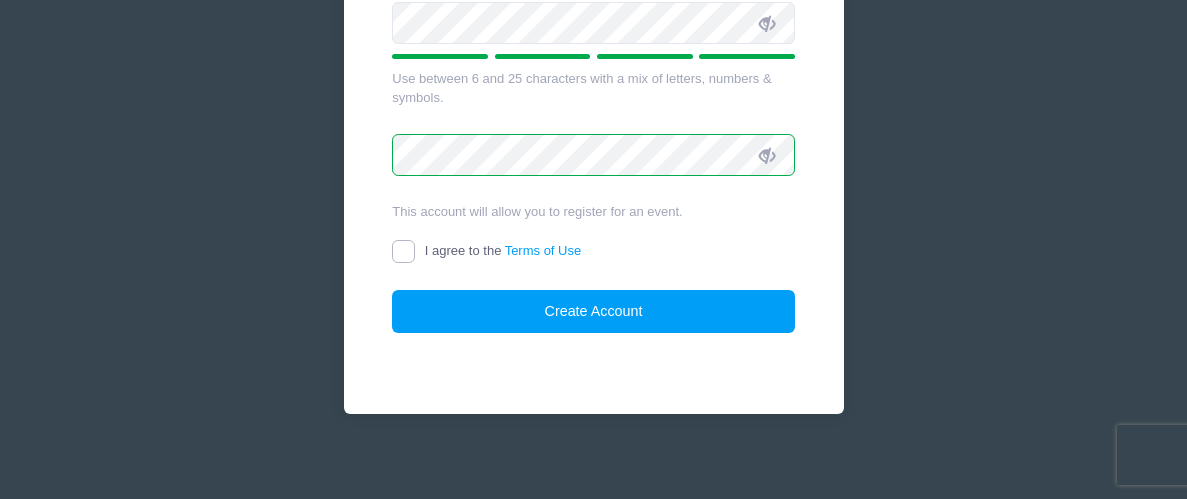 checkbox on "true" 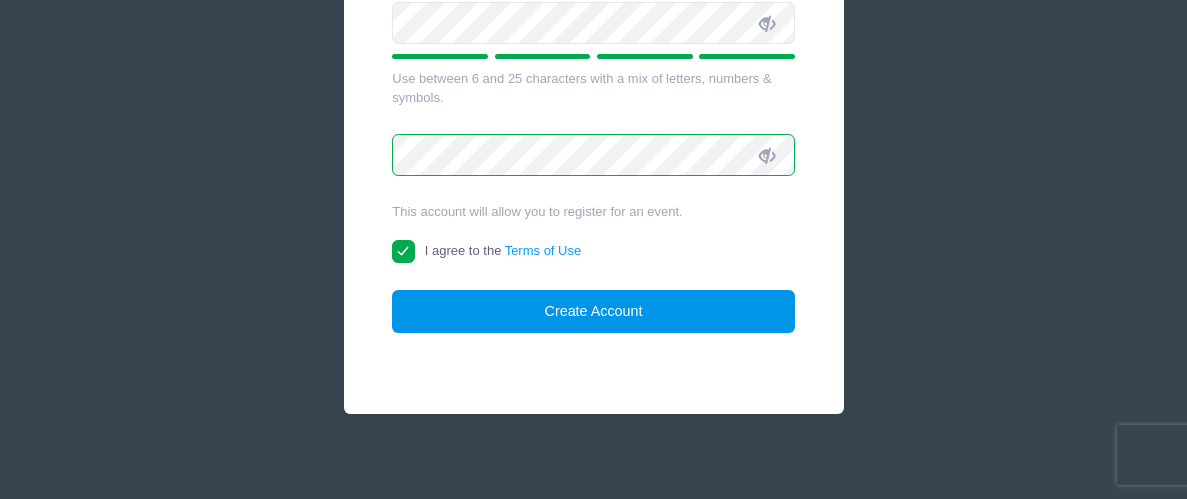 click on "Create Account" at bounding box center (593, 311) 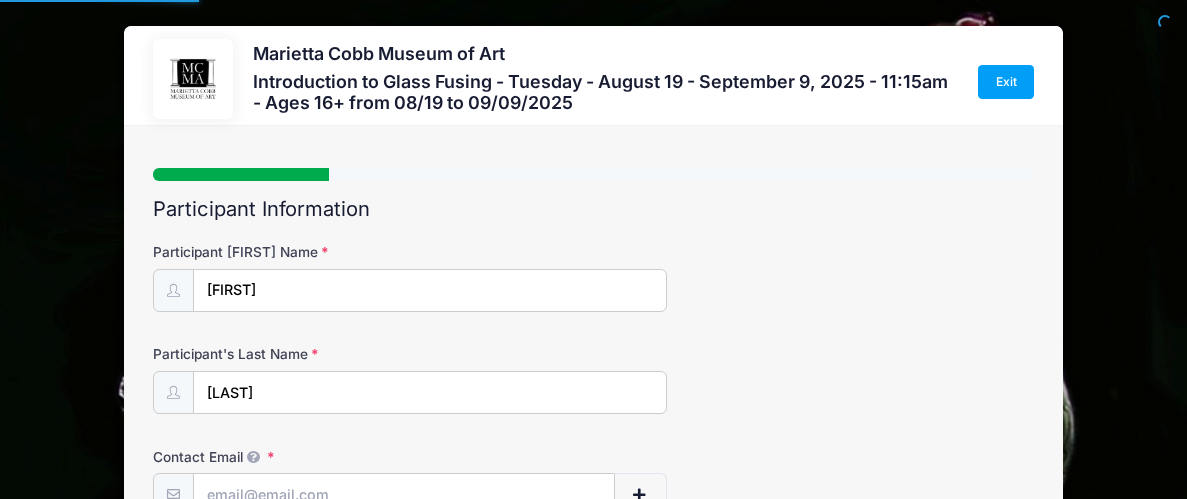 scroll, scrollTop: 0, scrollLeft: 0, axis: both 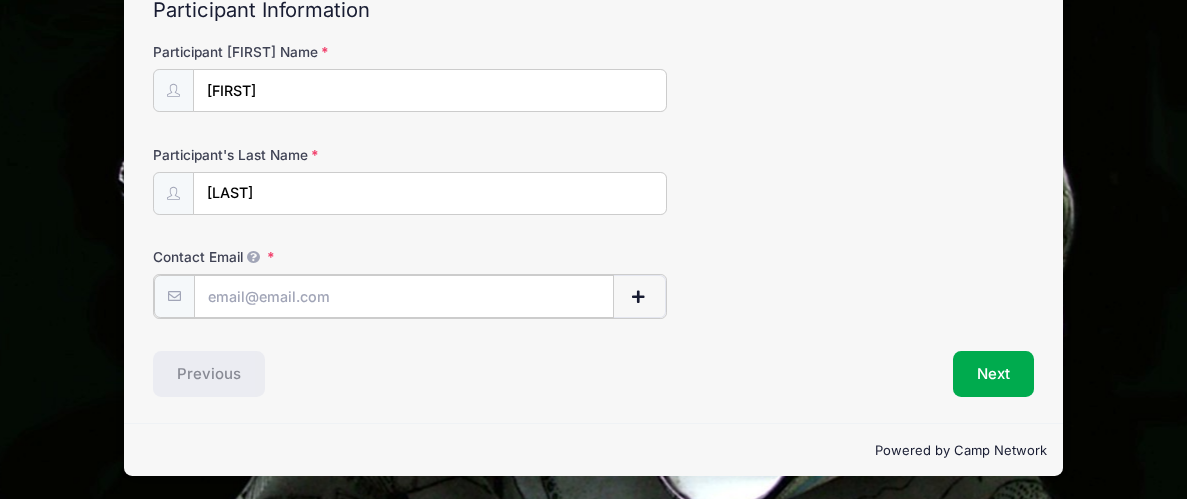 click on "Contact Email" at bounding box center (404, 296) 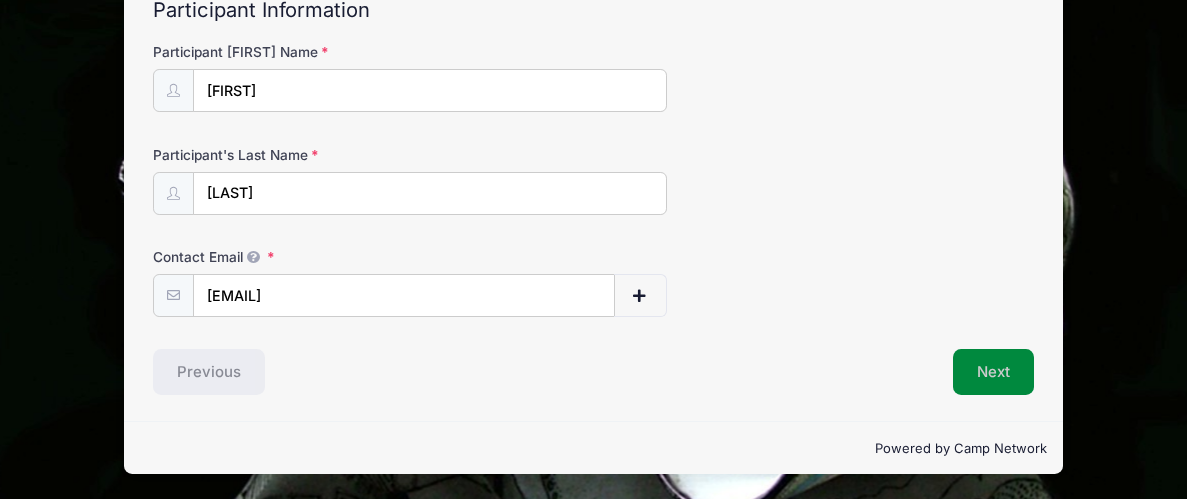 click on "Next" at bounding box center (993, 372) 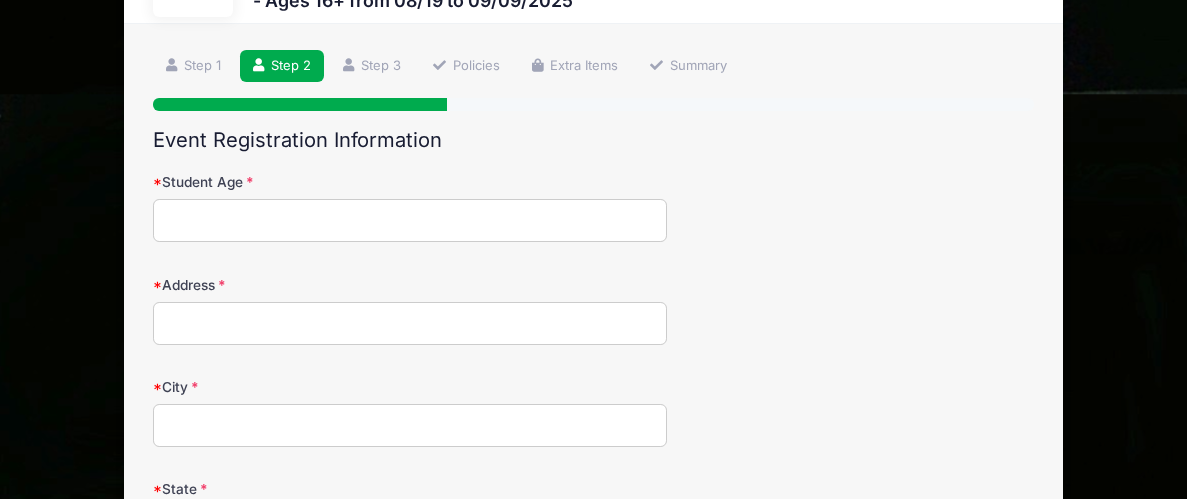 scroll, scrollTop: 103, scrollLeft: 0, axis: vertical 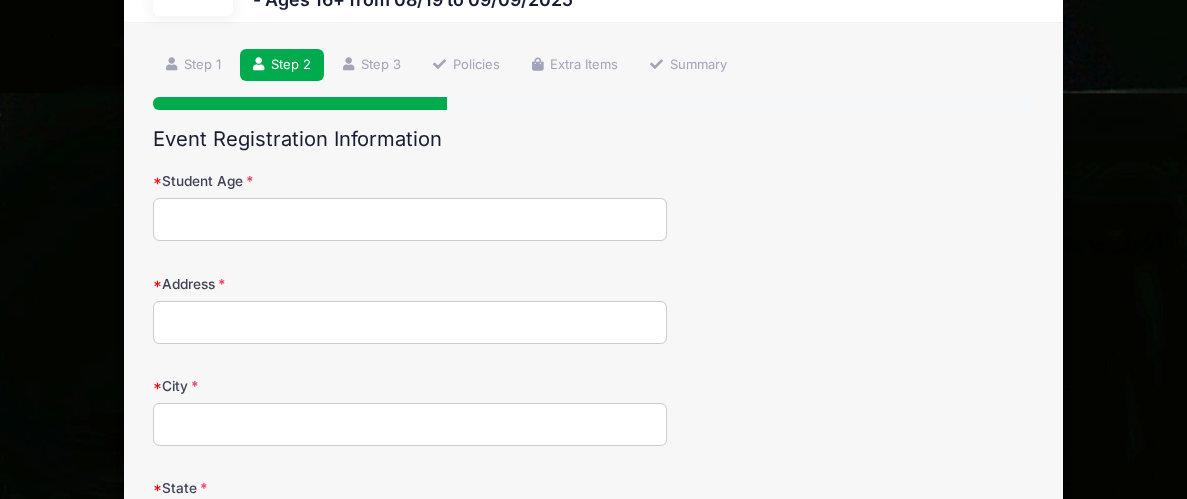 click on "Student Age" at bounding box center [410, 219] 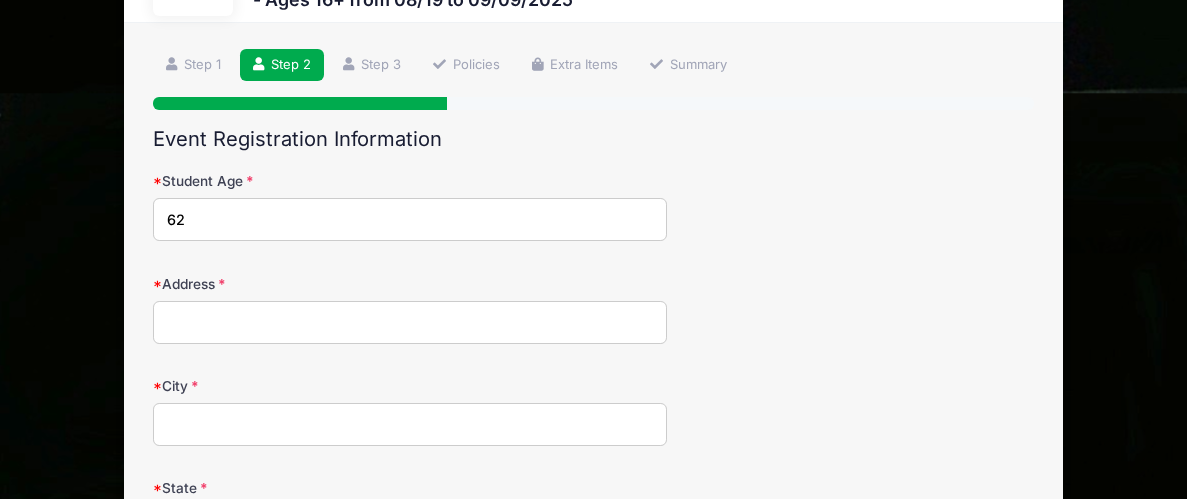 type on "62" 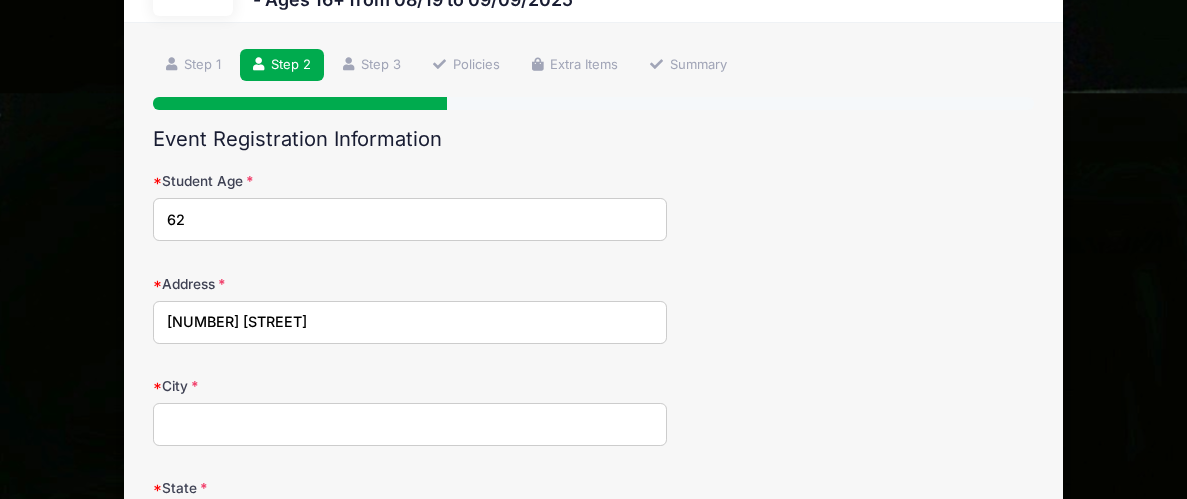 type on "[CITY]" 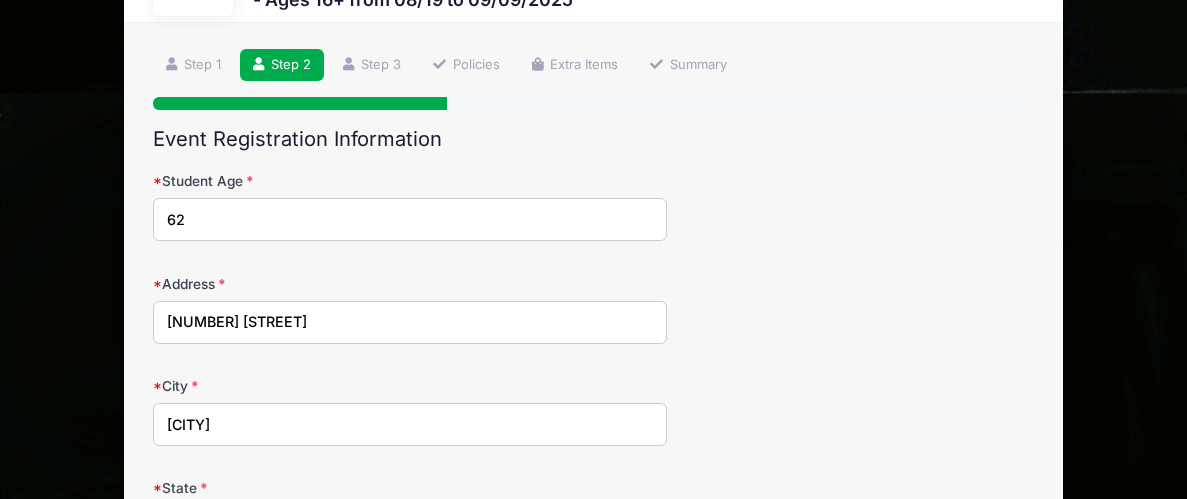 select on "GA" 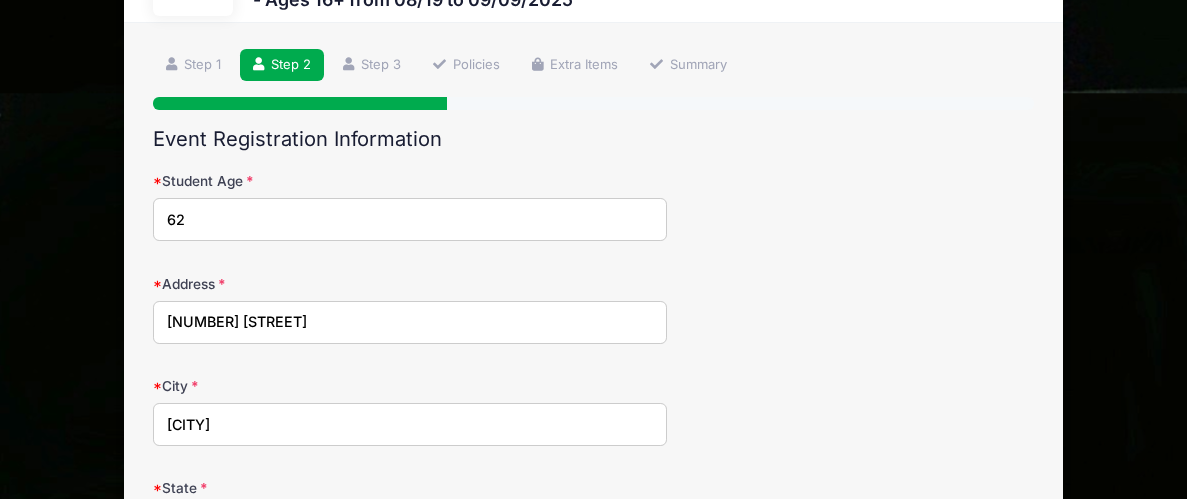 type on "[POSTAL CODE]" 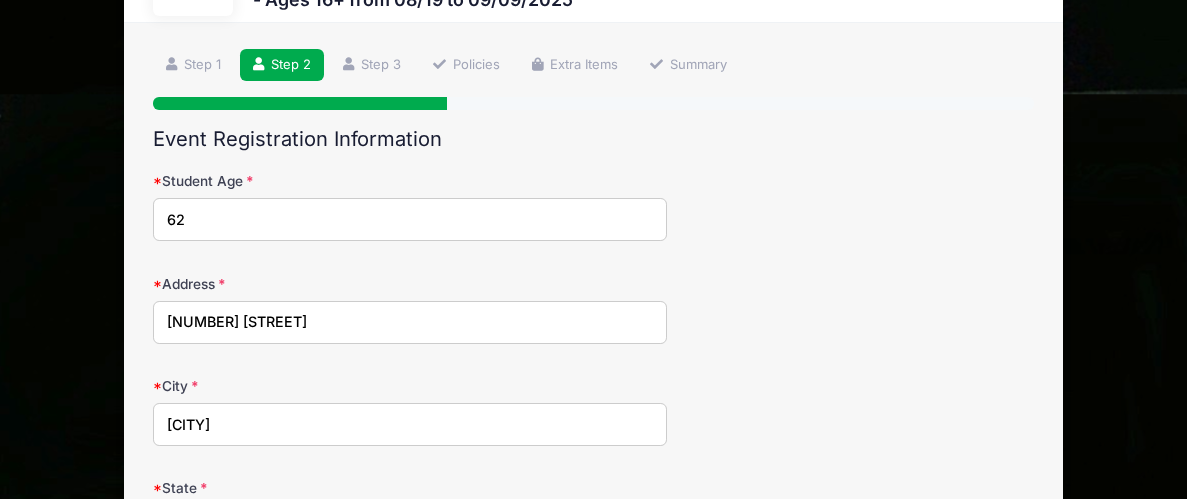 type on "([PHONE]) [PHONE]-[PHONE]" 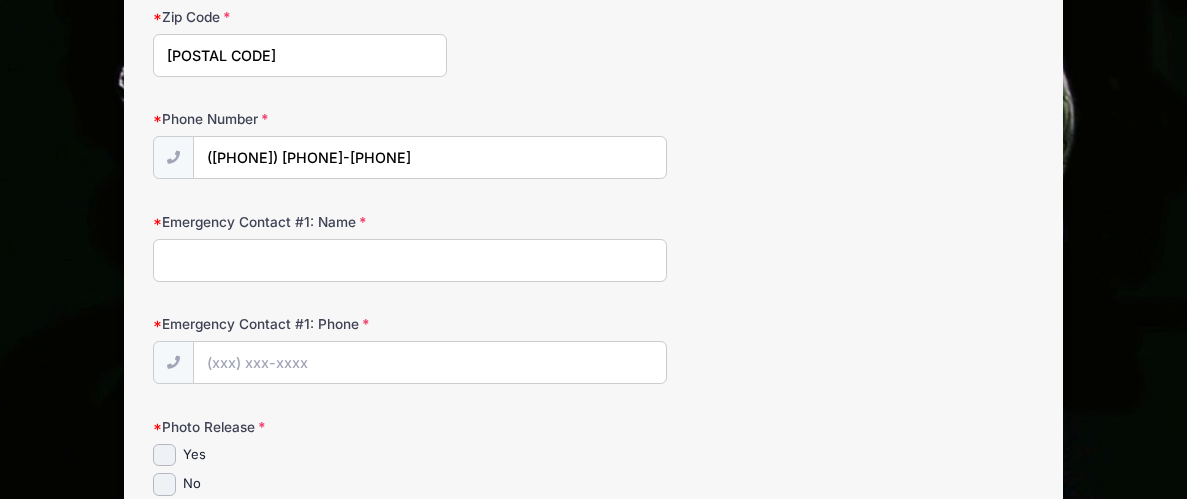 scroll, scrollTop: 730, scrollLeft: 0, axis: vertical 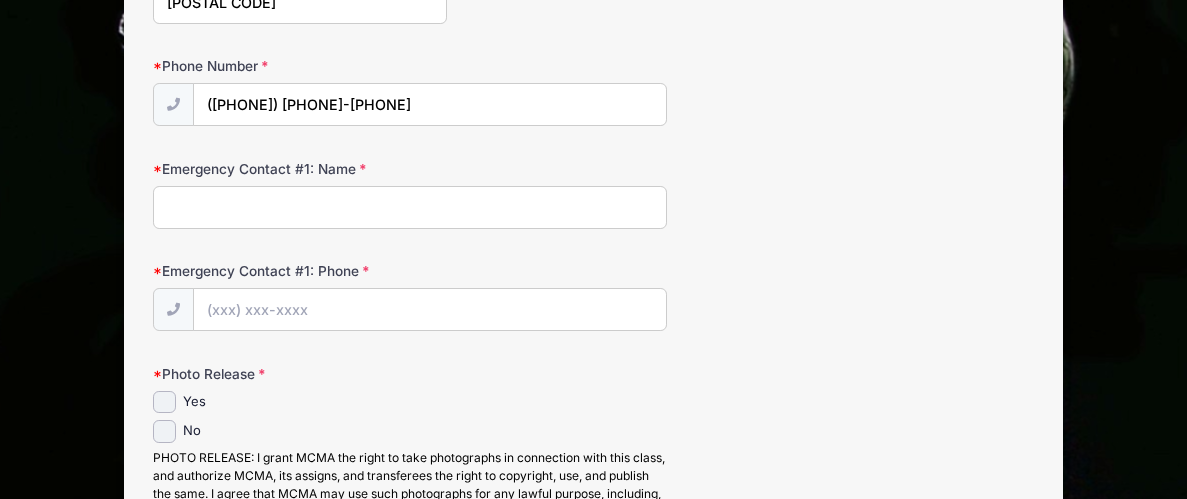 click on "Emergency Contact #1: Name" at bounding box center [410, 207] 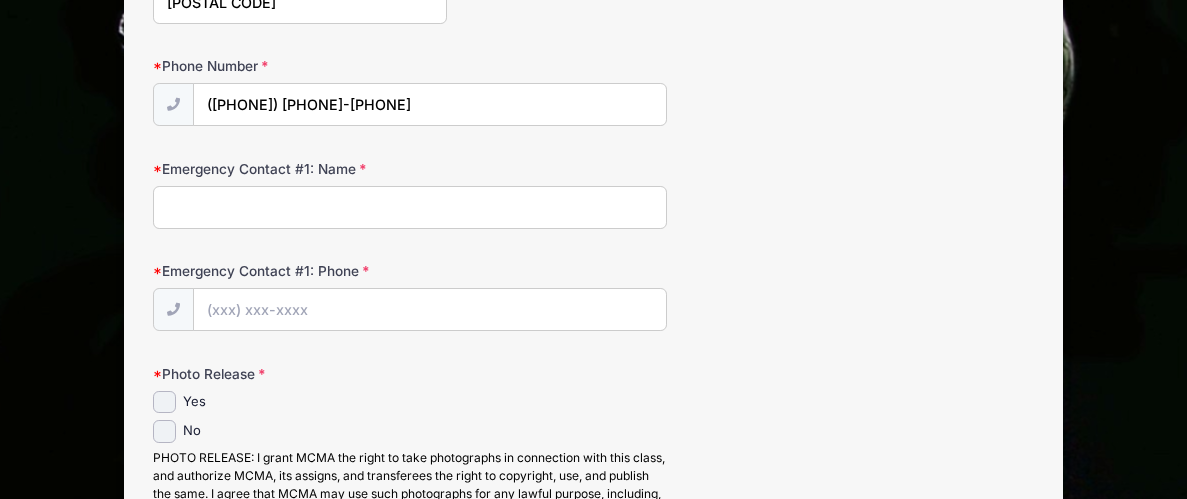 scroll, scrollTop: 729, scrollLeft: 0, axis: vertical 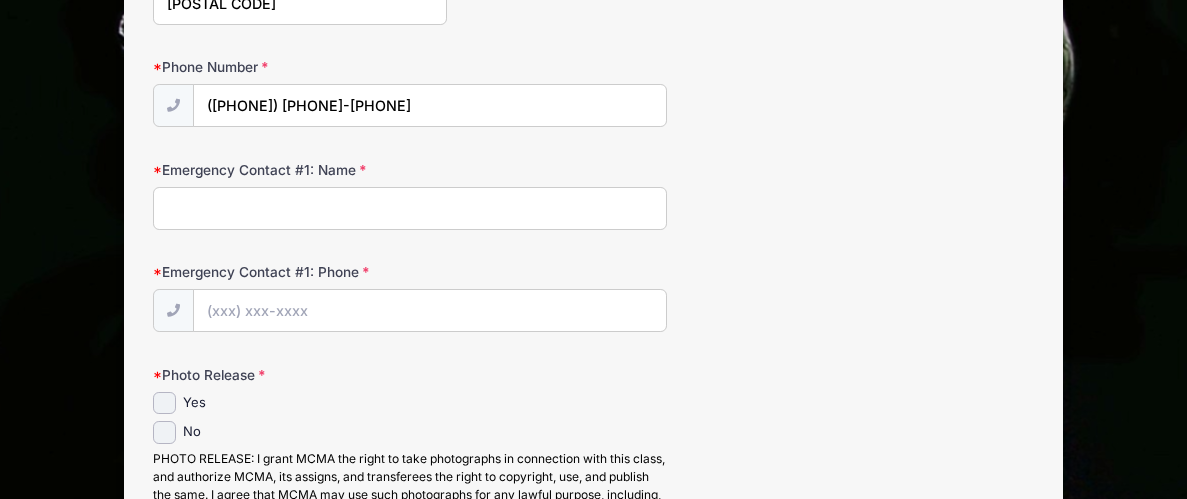 click on "Emergency Contact #1: Name" at bounding box center (410, 208) 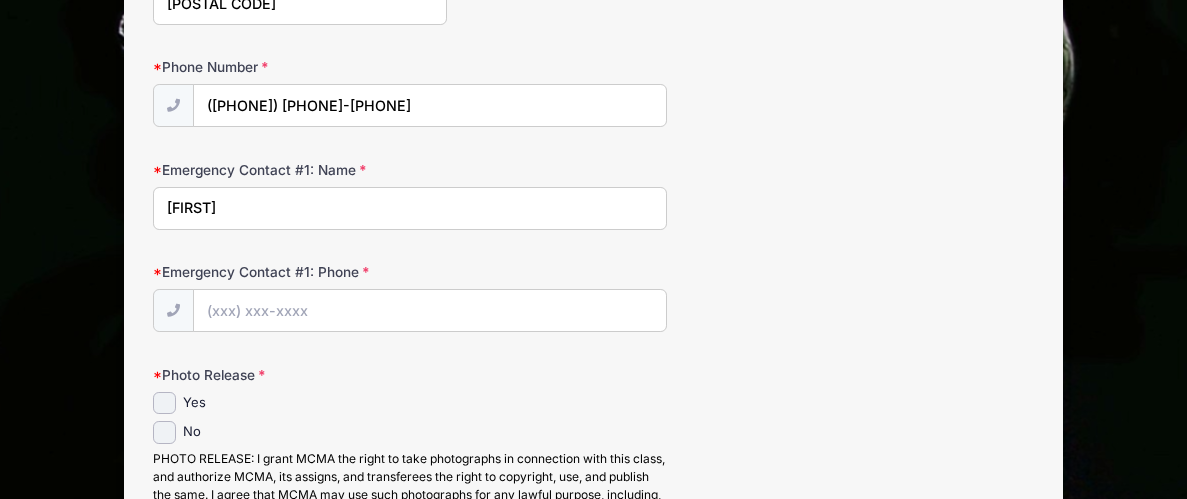 click on "[FIRST]" at bounding box center (410, 208) 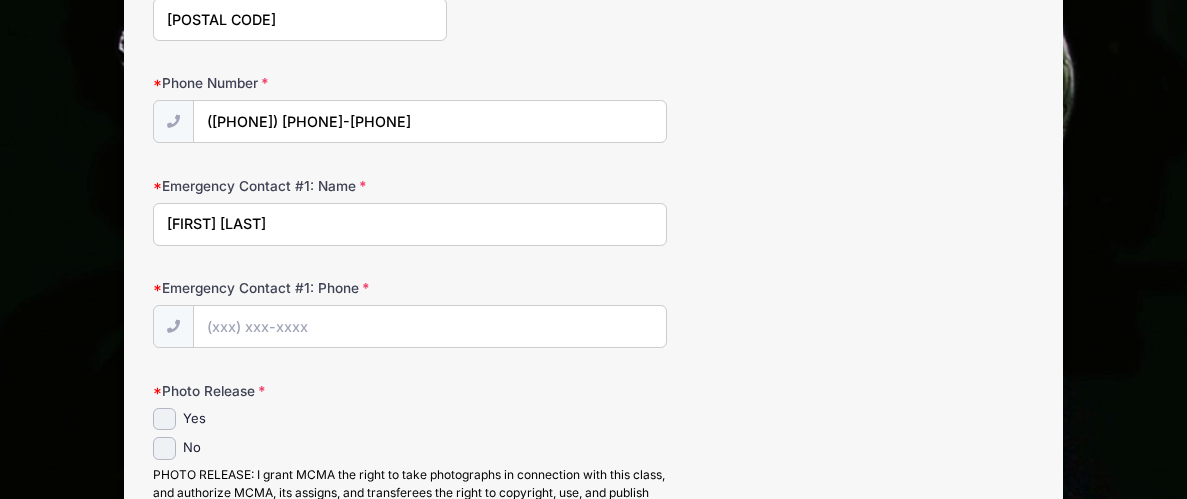 scroll, scrollTop: 698, scrollLeft: 0, axis: vertical 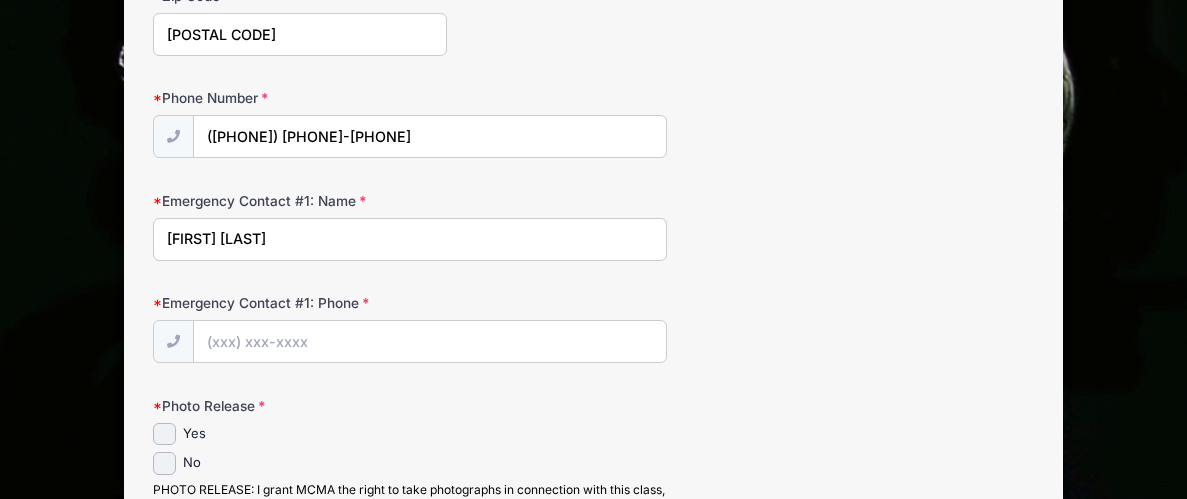 type on "[FIRST] [LAST]" 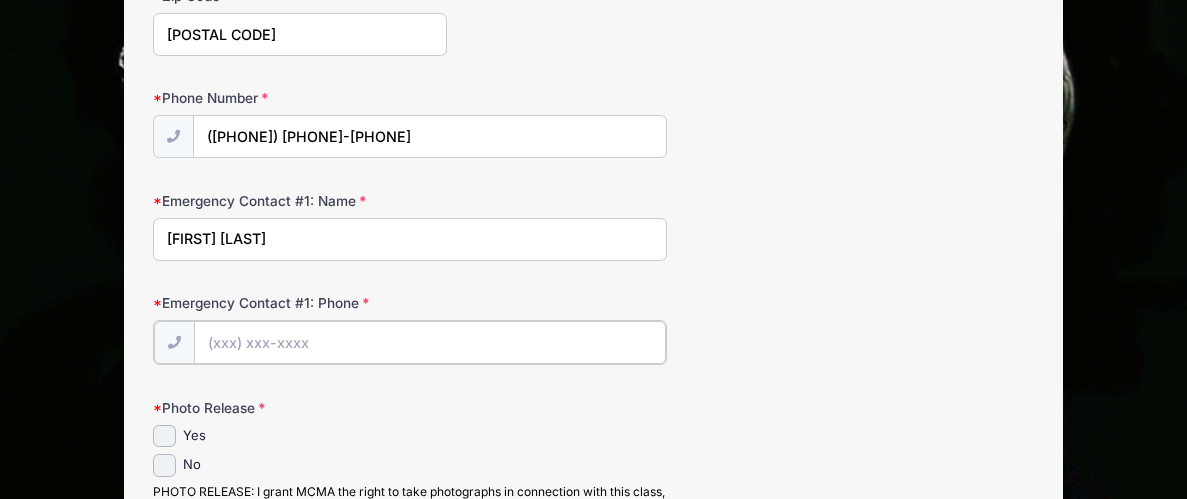click on "Emergency Contact #1: Phone" at bounding box center (430, 342) 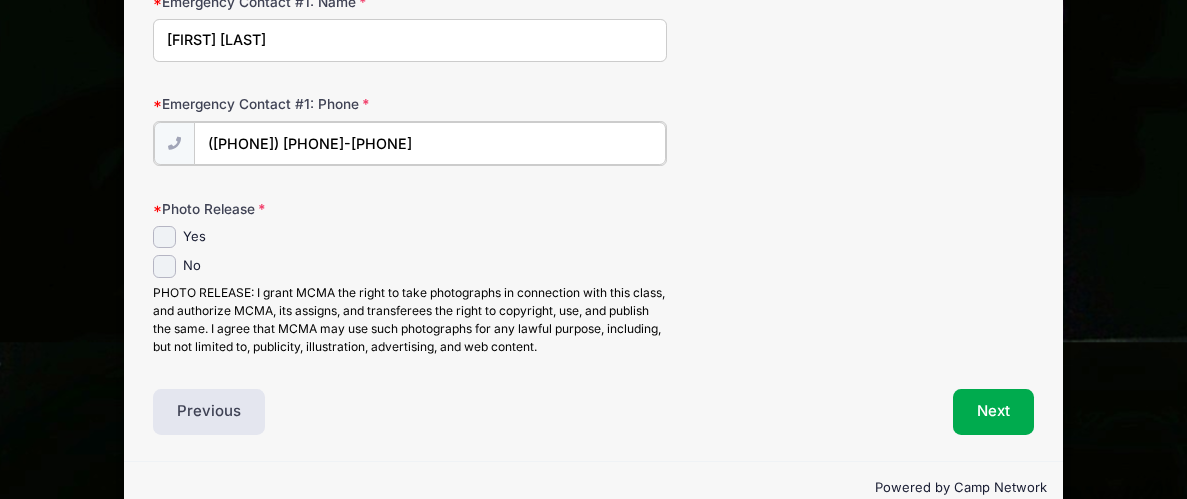 scroll, scrollTop: 899, scrollLeft: 0, axis: vertical 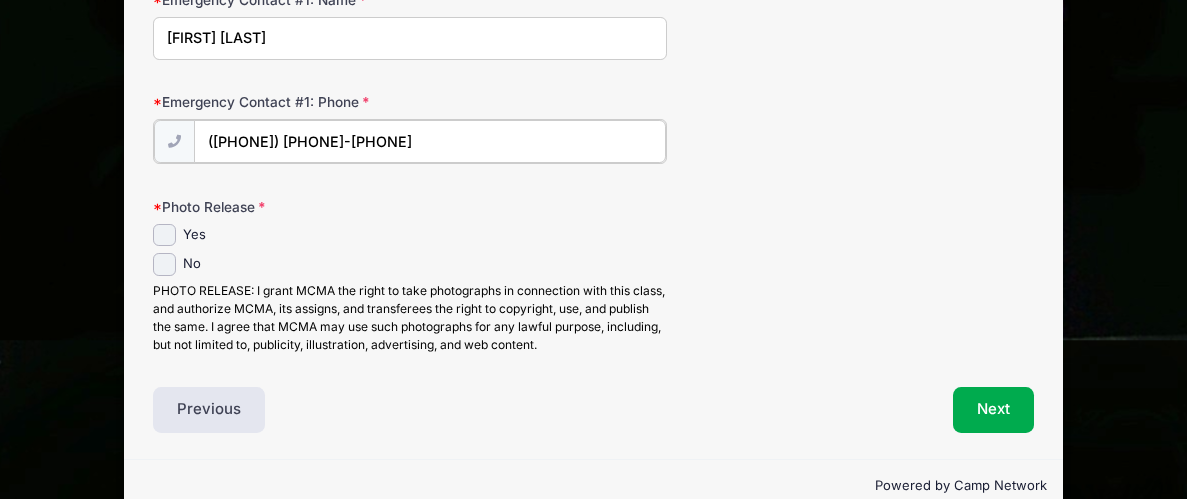 type on "([PHONE]) [PHONE]-[PHONE]" 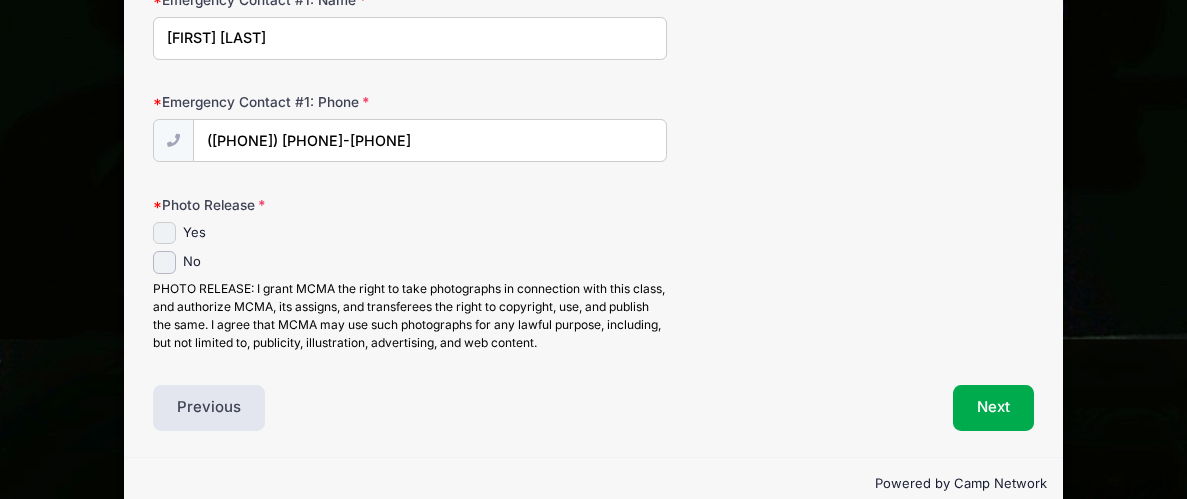 click on "Yes" at bounding box center (164, 233) 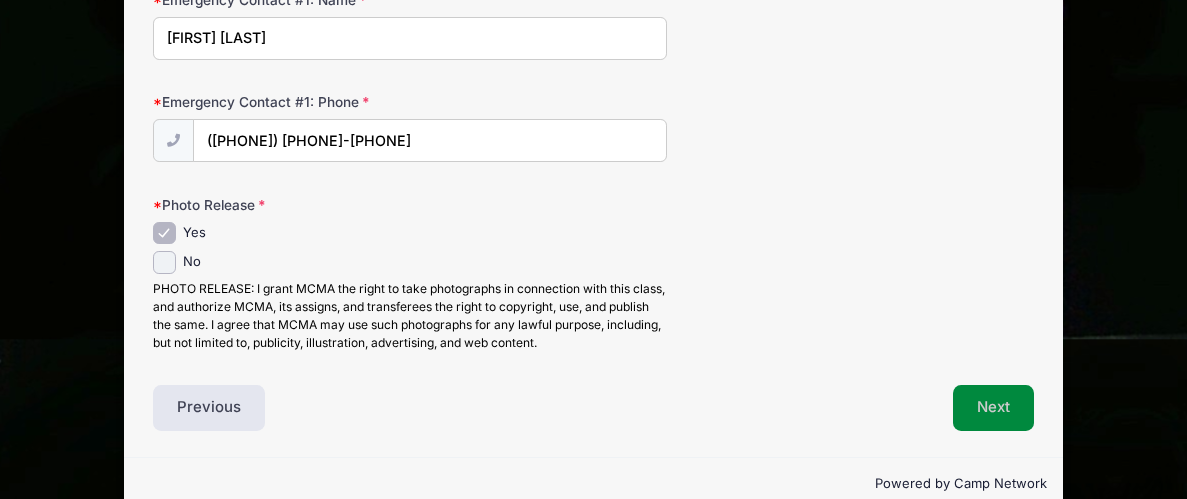 click on "Next" at bounding box center [993, 408] 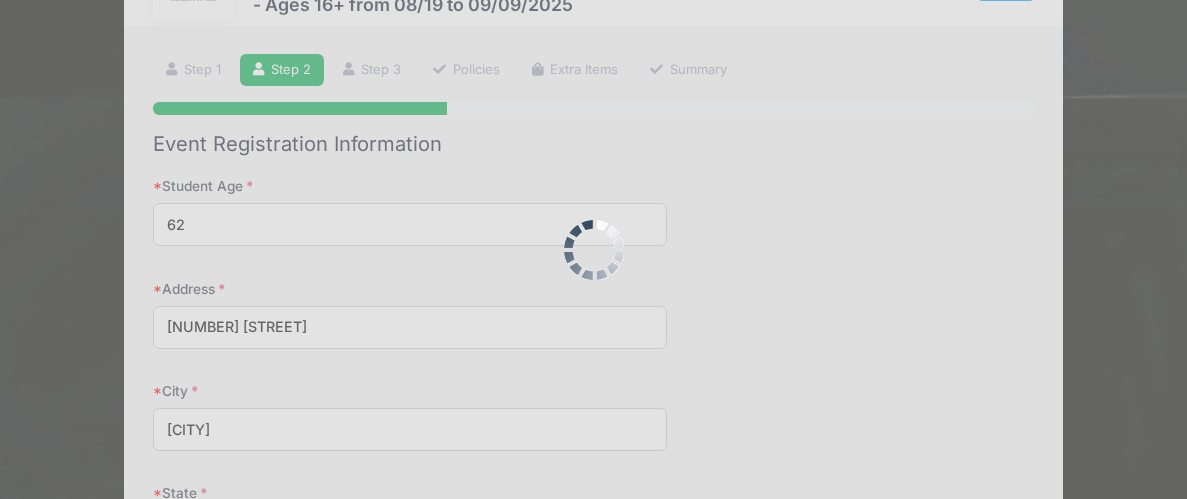 scroll, scrollTop: 0, scrollLeft: 0, axis: both 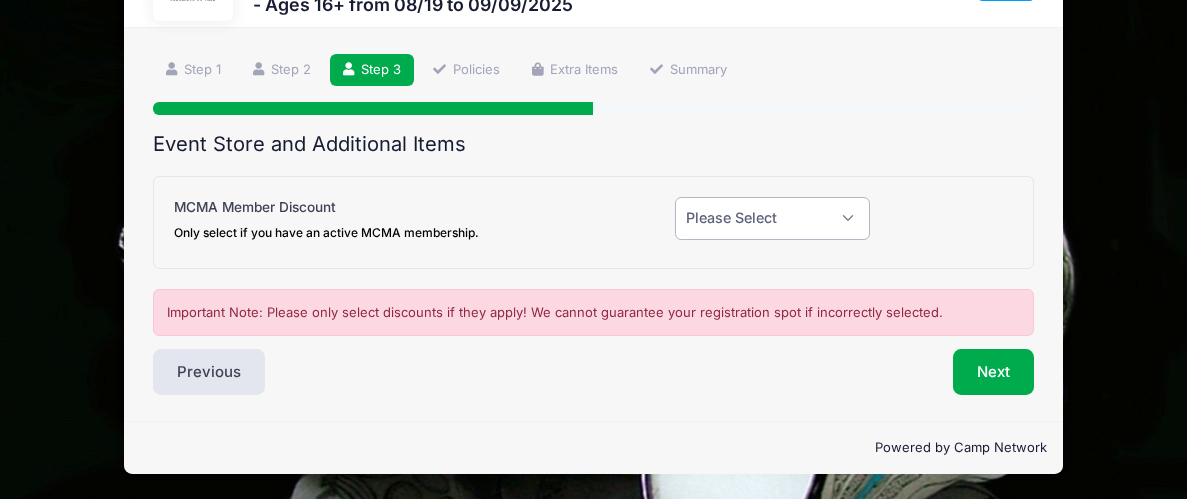 click on "Please Select Yes (-$20.00)
No" at bounding box center (772, 218) 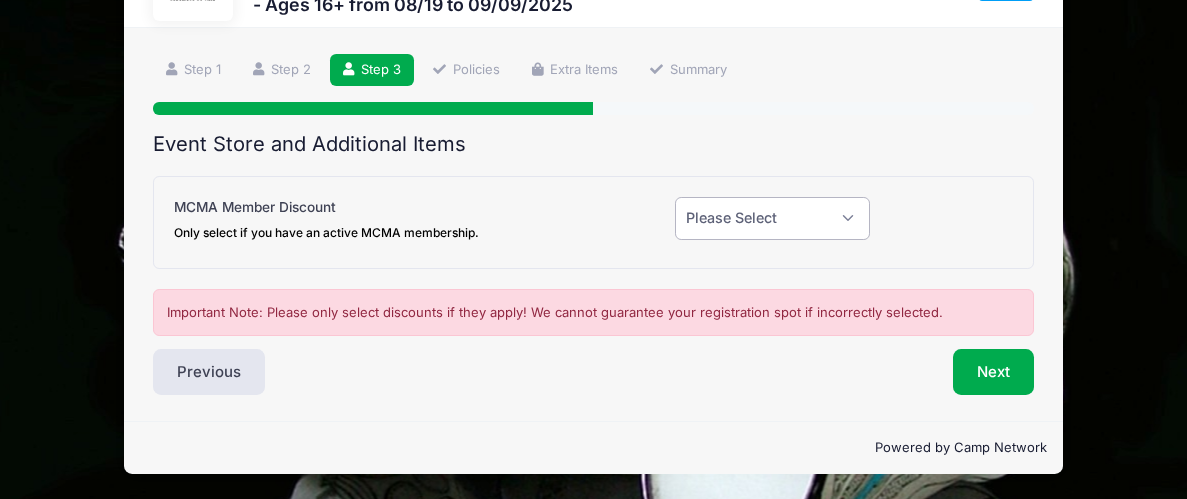 select on "1" 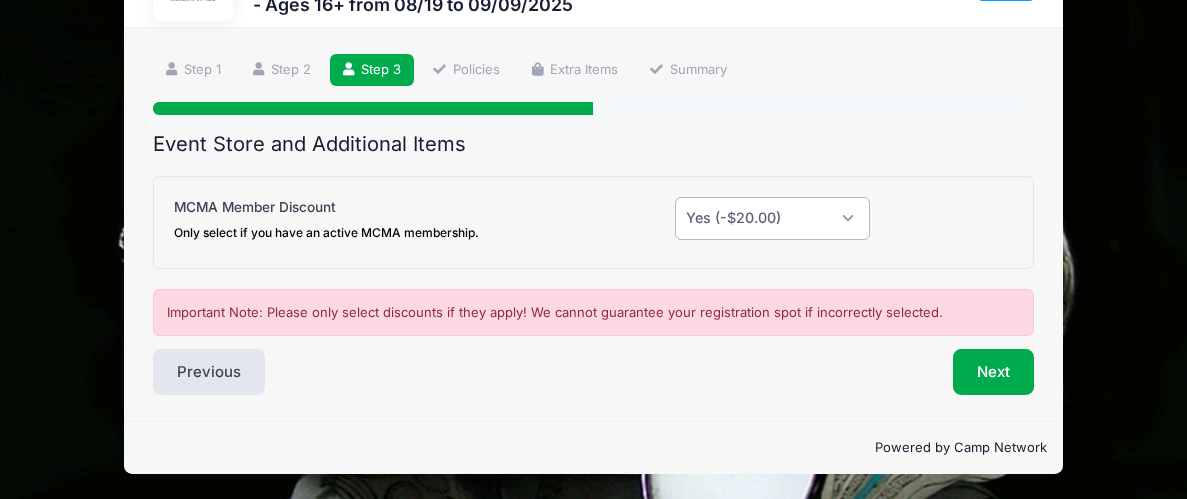 click on "Please Select Yes (-$20.00)
No" at bounding box center (772, 218) 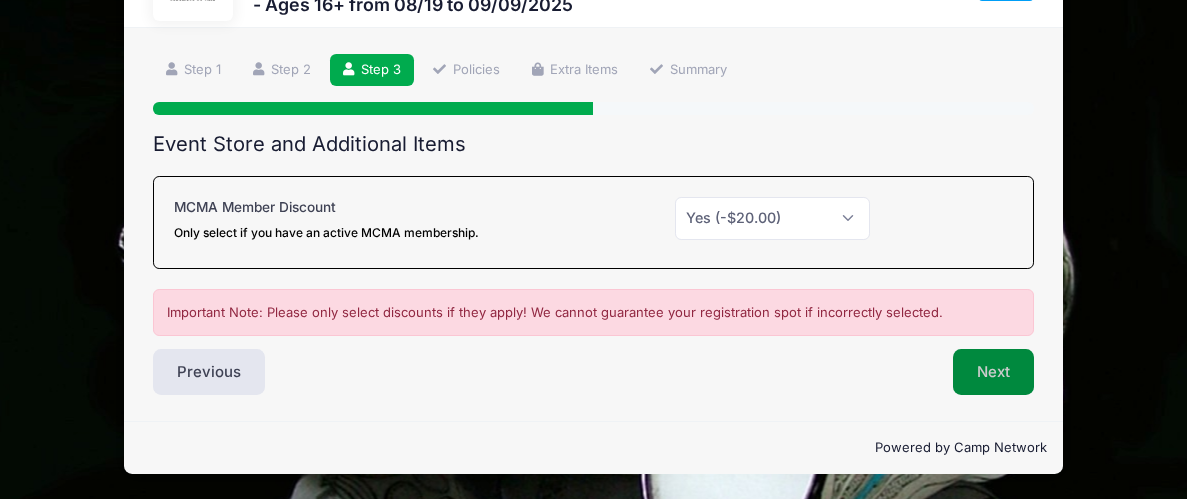 click on "Next" at bounding box center (993, 372) 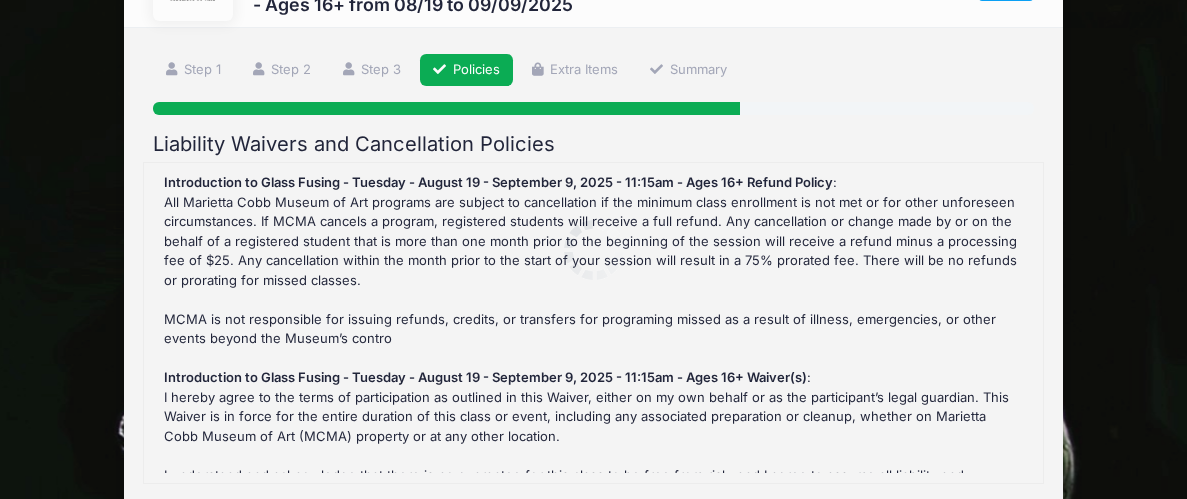 scroll, scrollTop: 0, scrollLeft: 0, axis: both 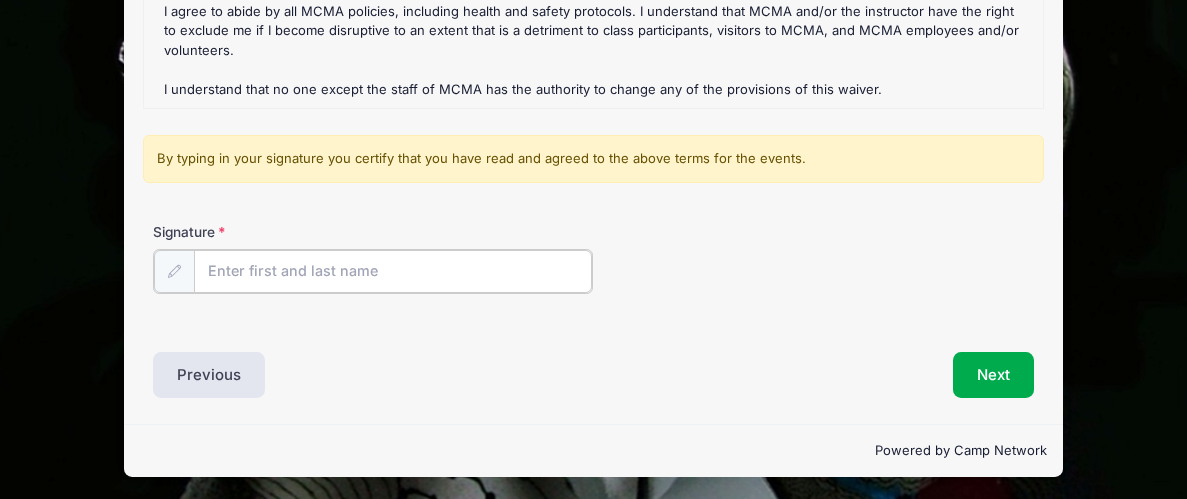 click on "Signature" at bounding box center (393, 271) 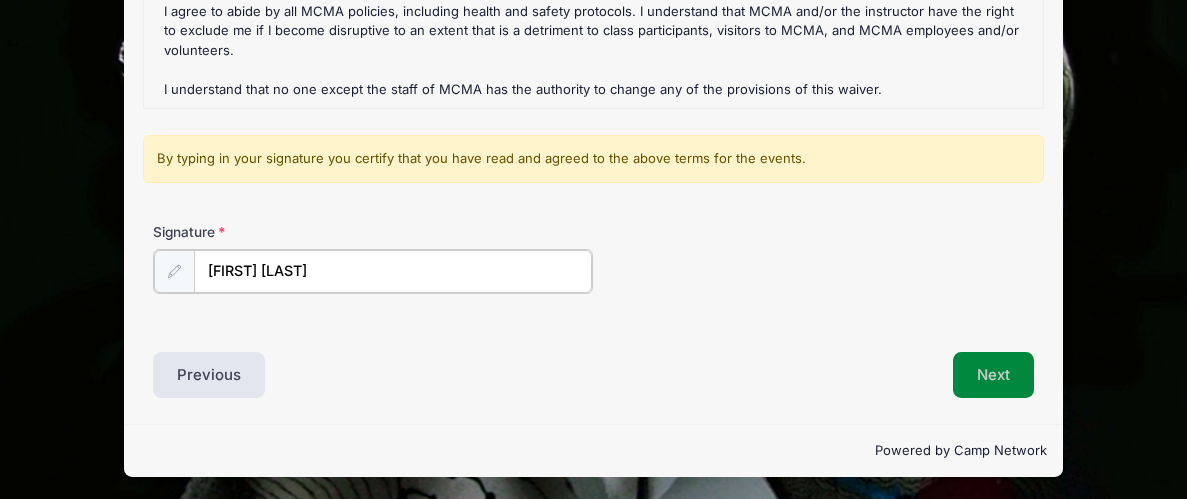 type on "[FIRST] [LAST]" 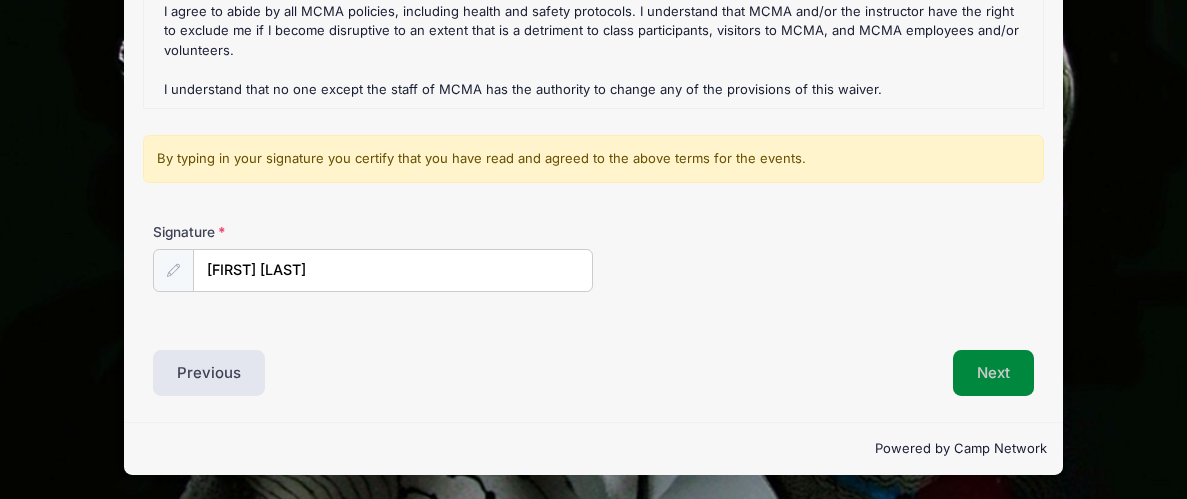 click on "Next" at bounding box center [993, 373] 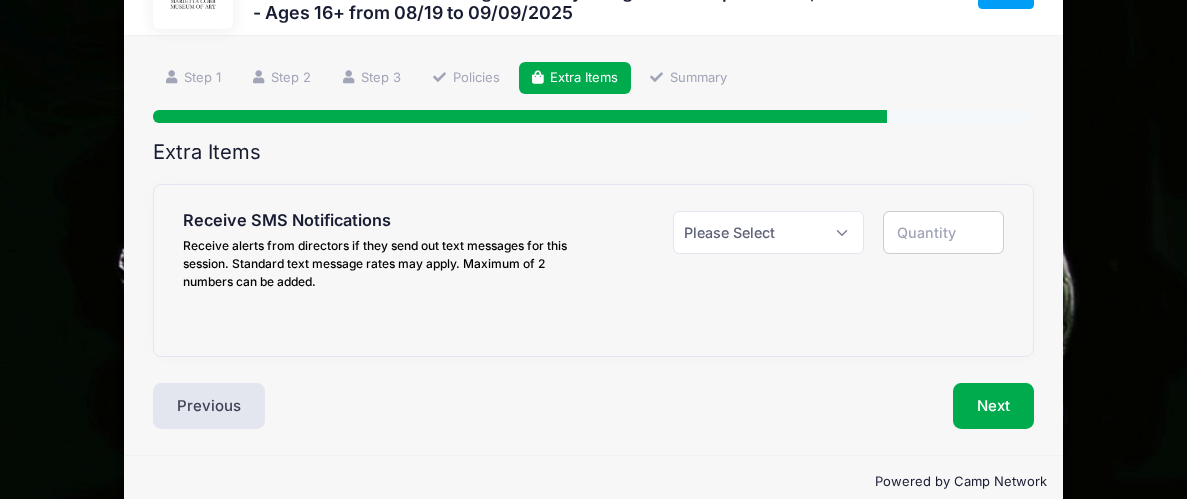 scroll, scrollTop: 91, scrollLeft: 0, axis: vertical 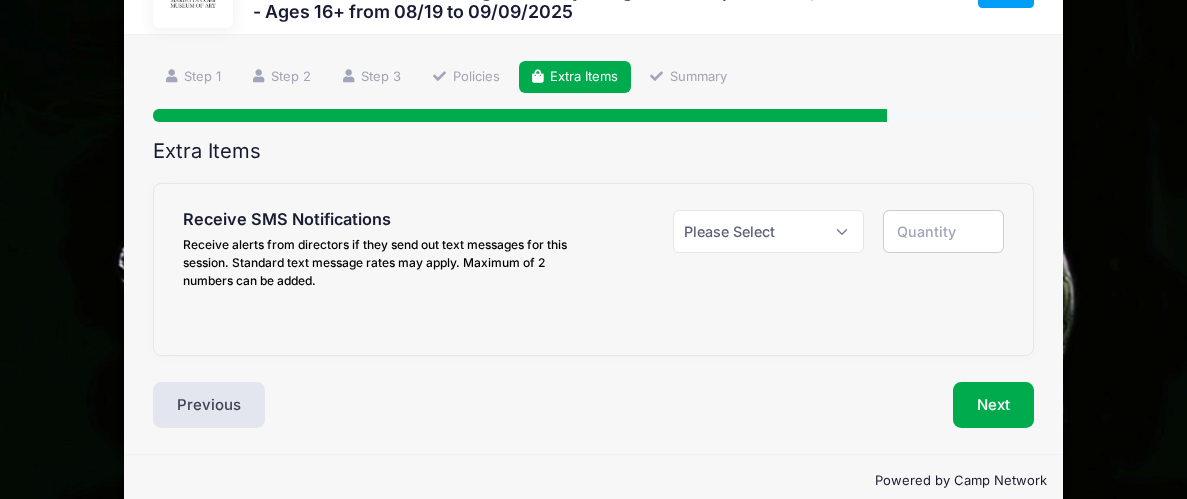 click at bounding box center [943, 231] 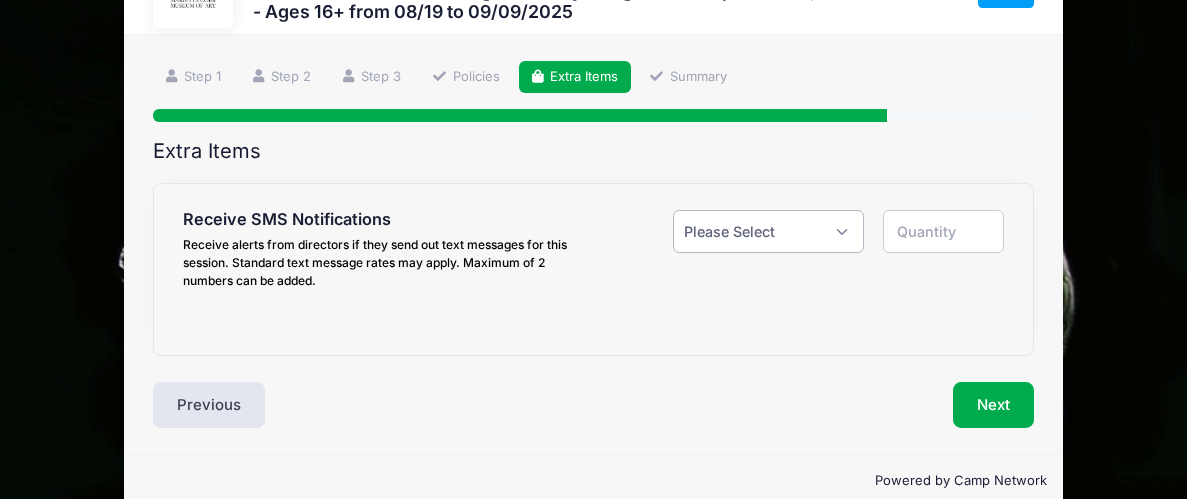 click on "Please Select Yes ($0.00)
No" at bounding box center [768, 231] 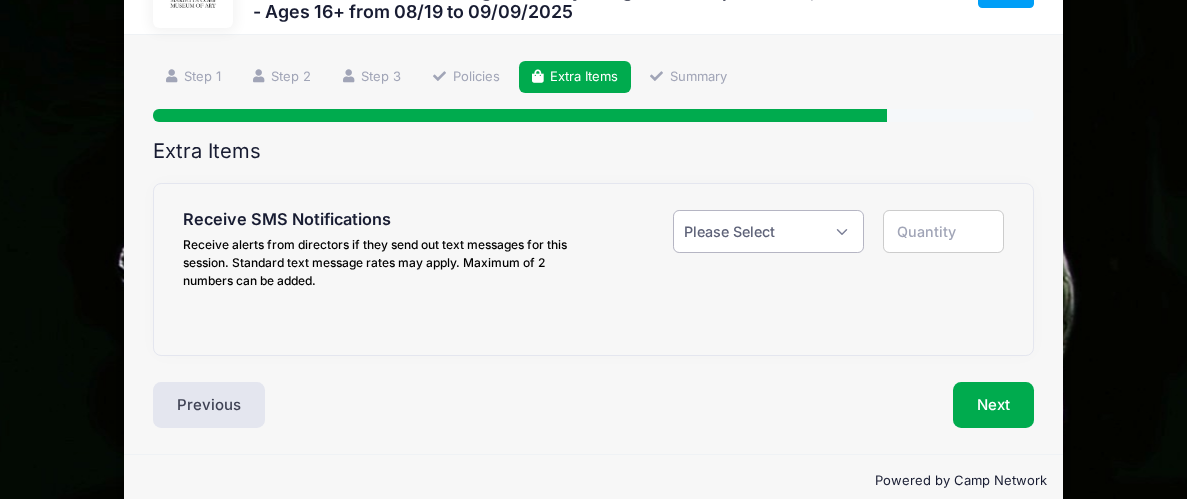 select on "1" 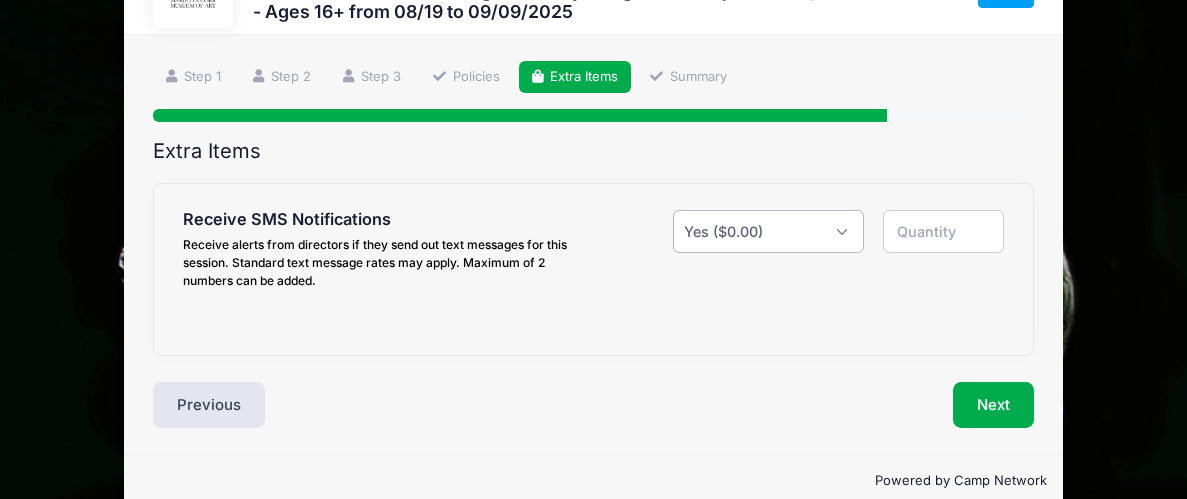 click on "Please Select Yes ($0.00)
No" at bounding box center [768, 231] 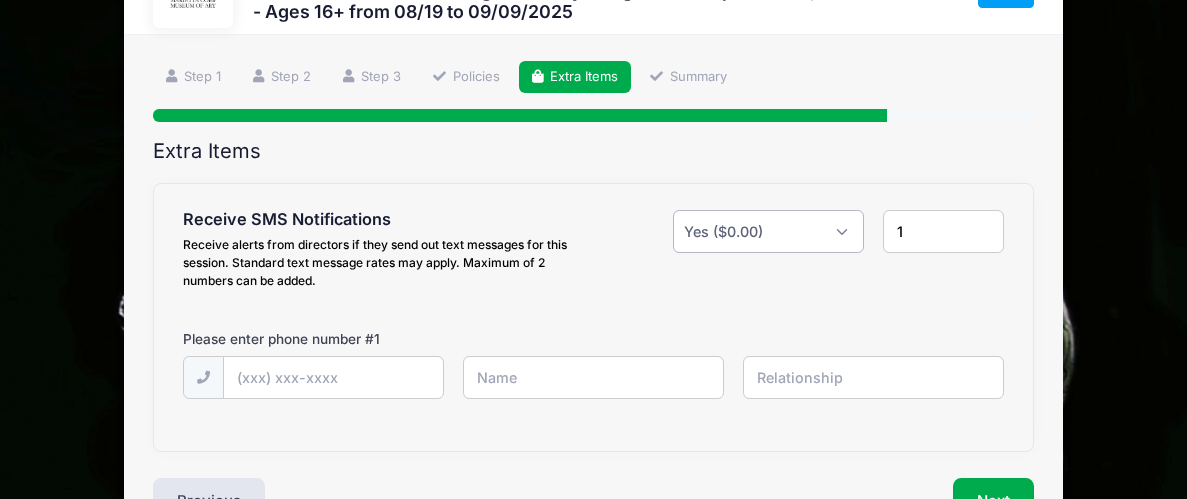 scroll, scrollTop: 86, scrollLeft: 0, axis: vertical 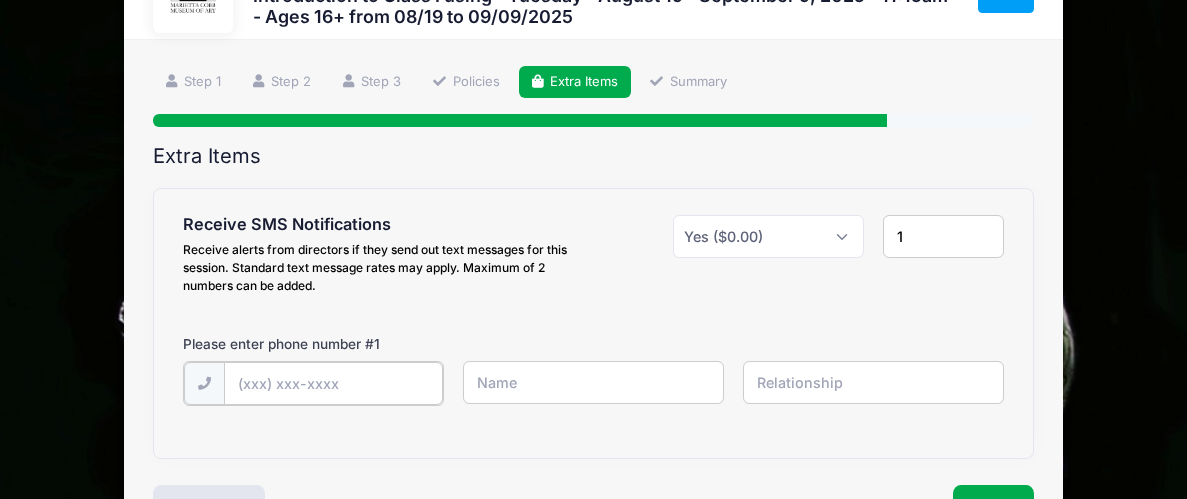 click at bounding box center (0, 0) 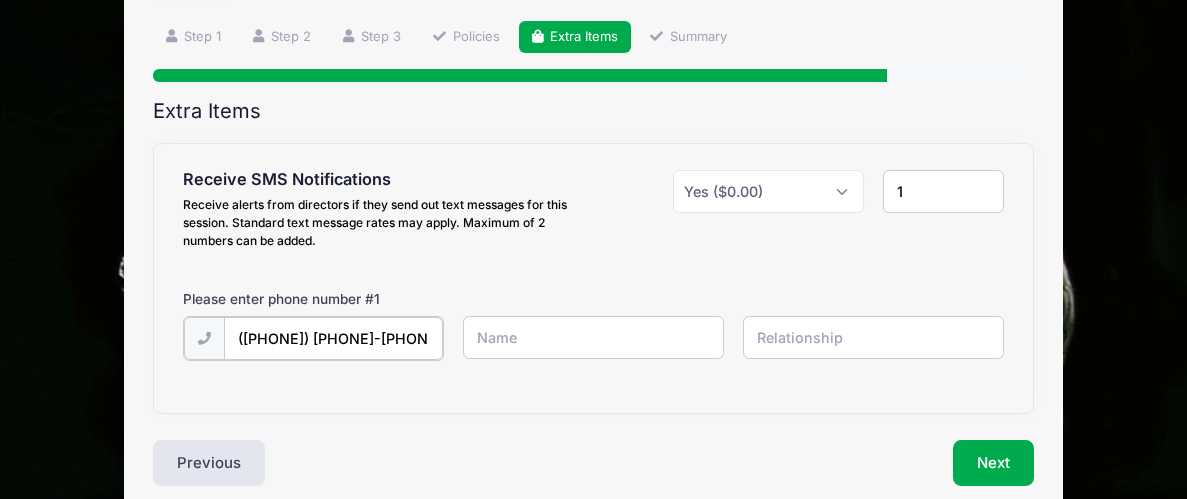 scroll, scrollTop: 138, scrollLeft: 0, axis: vertical 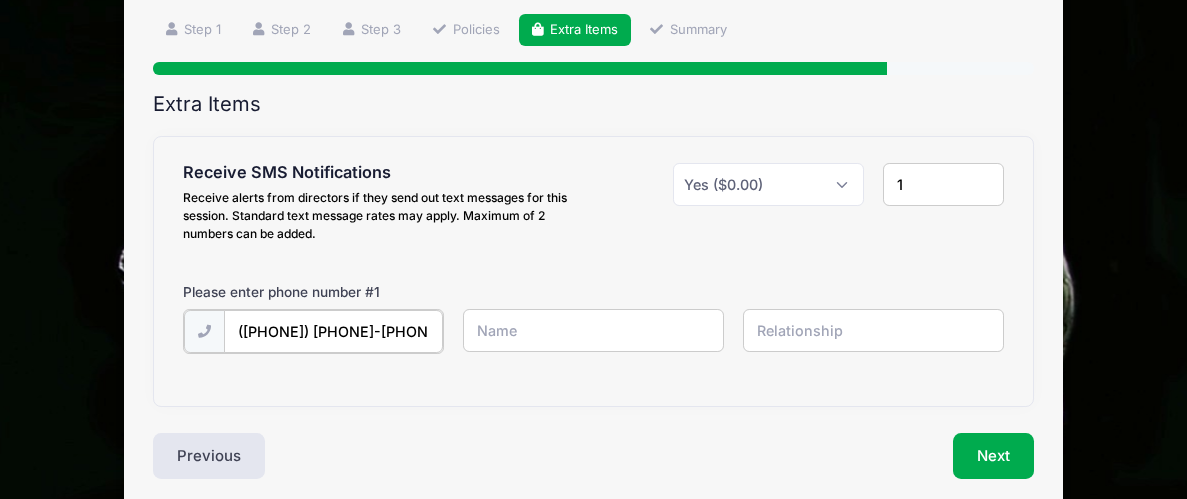 type on "([PHONE]) [PHONE]-[PHONE]" 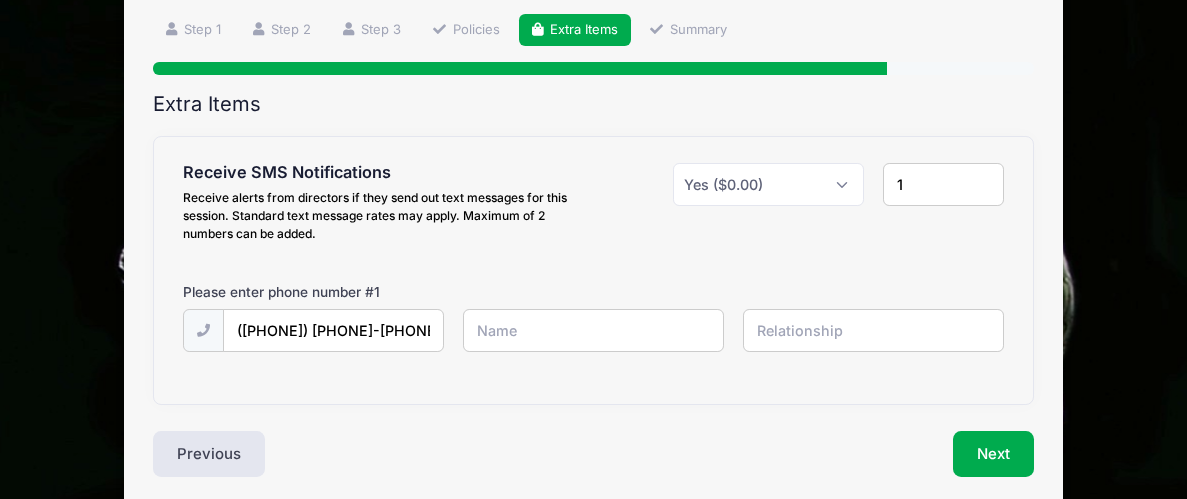 click at bounding box center [0, 0] 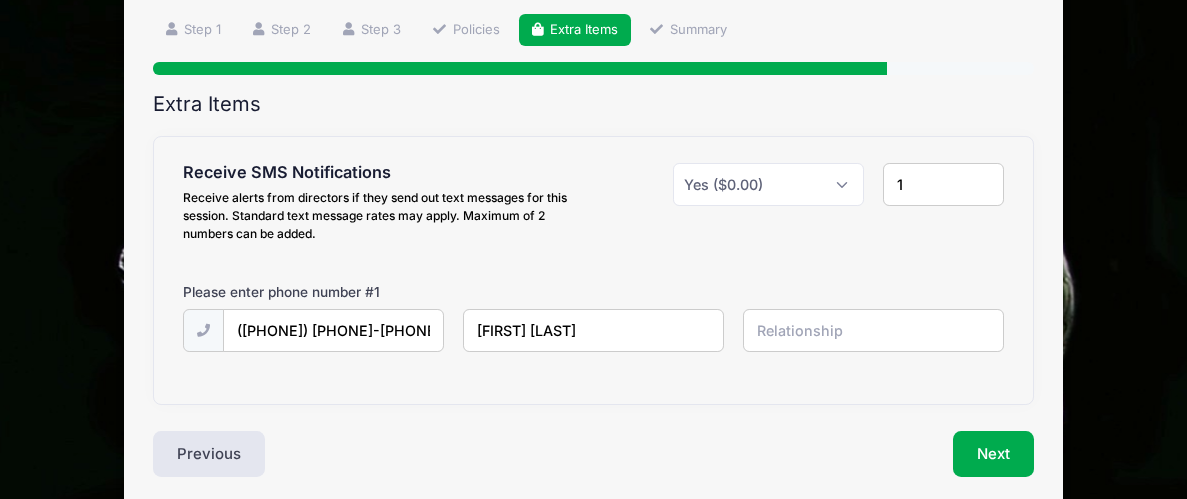 type on "[FIRST] [LAST]" 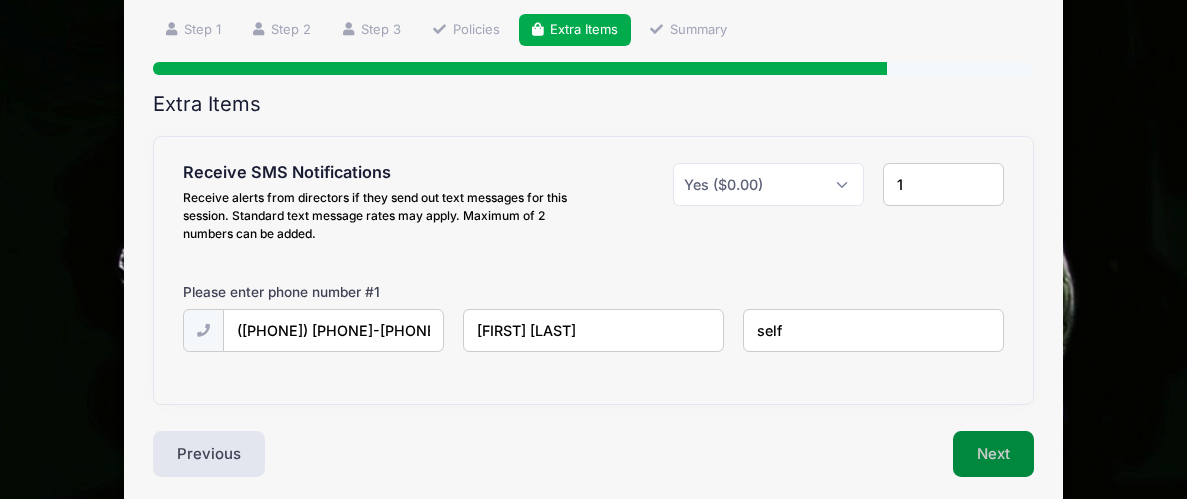 type on "self" 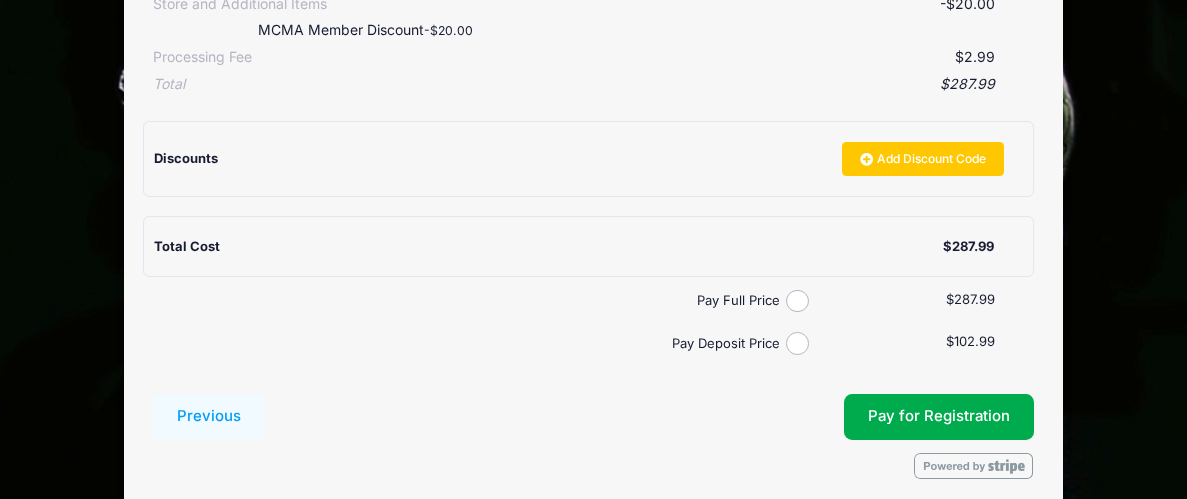scroll, scrollTop: 497, scrollLeft: 0, axis: vertical 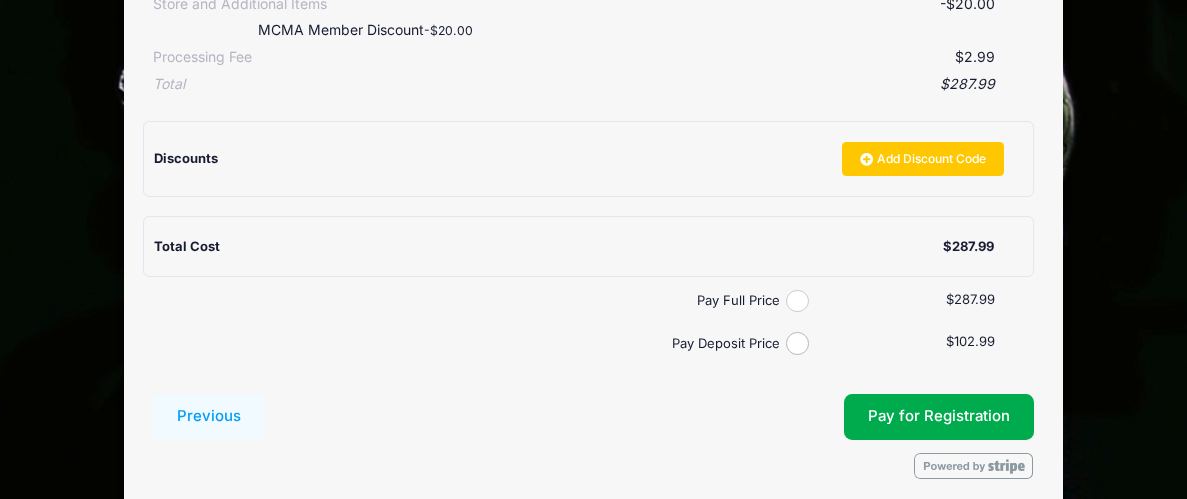 click on "Pay Full Price" at bounding box center (797, 301) 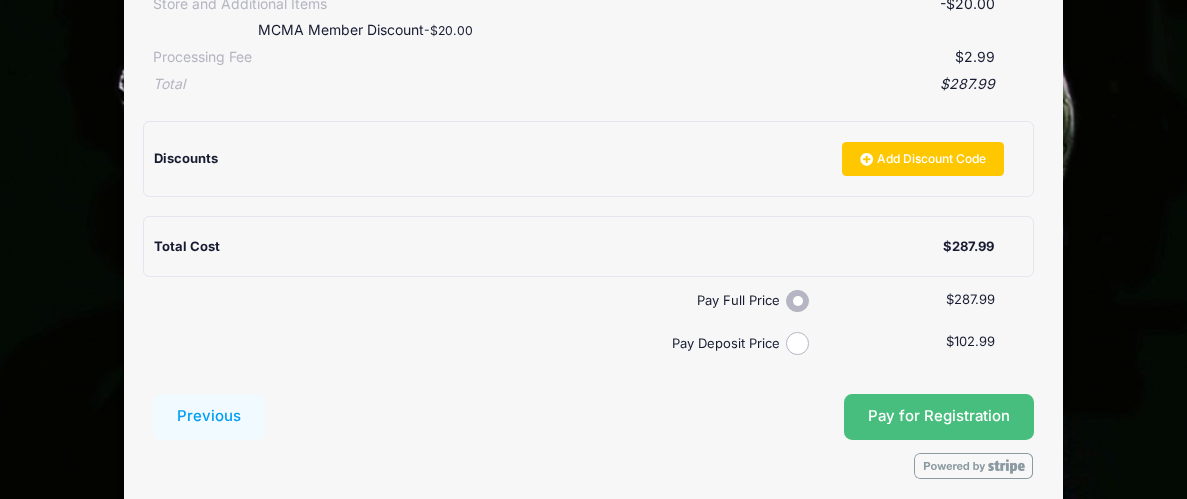 click on "Pay for Registration" at bounding box center (939, 416) 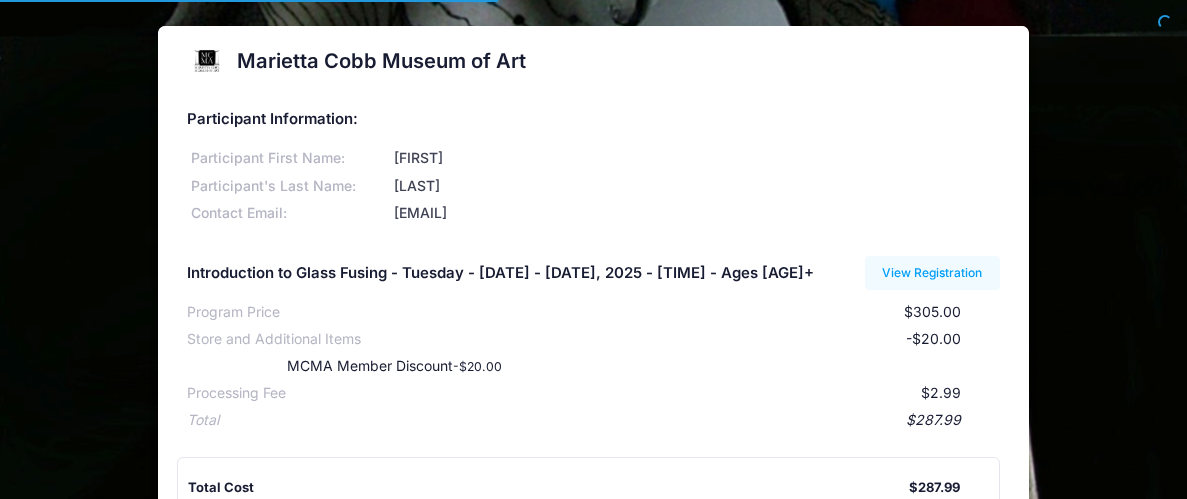 scroll, scrollTop: 0, scrollLeft: 0, axis: both 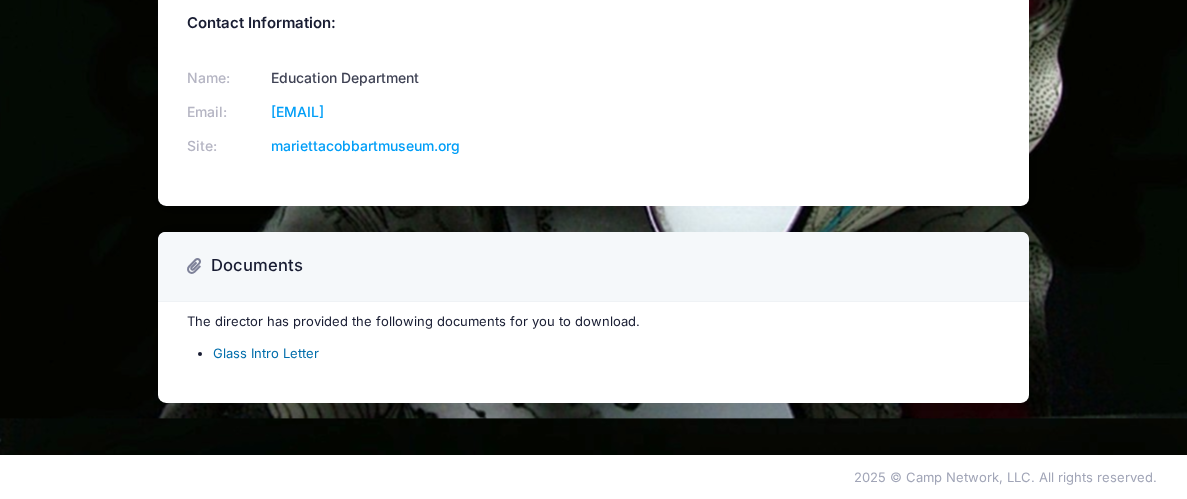 click on "Glass Intro Letter" at bounding box center (266, 353) 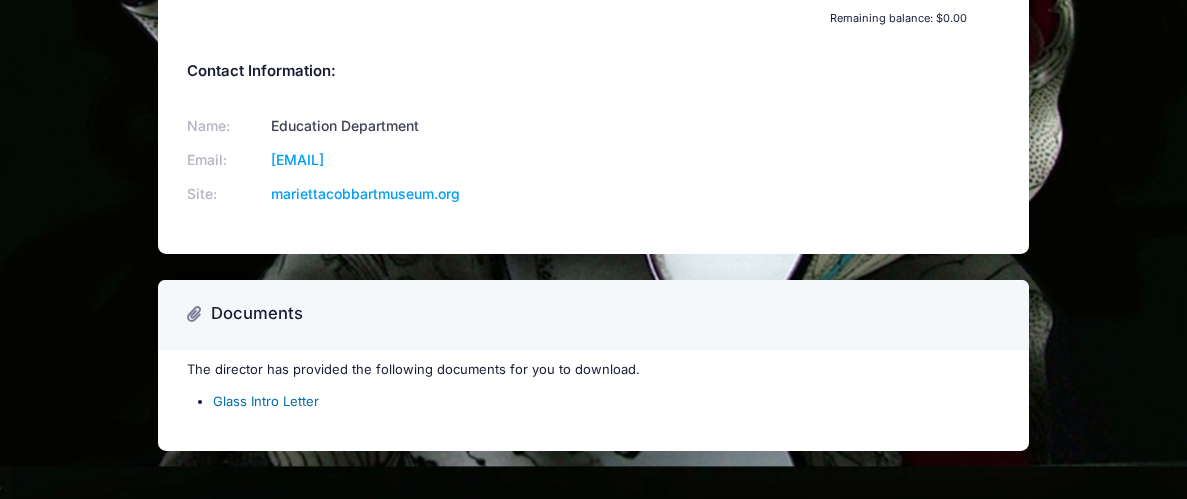 scroll, scrollTop: 616, scrollLeft: 0, axis: vertical 